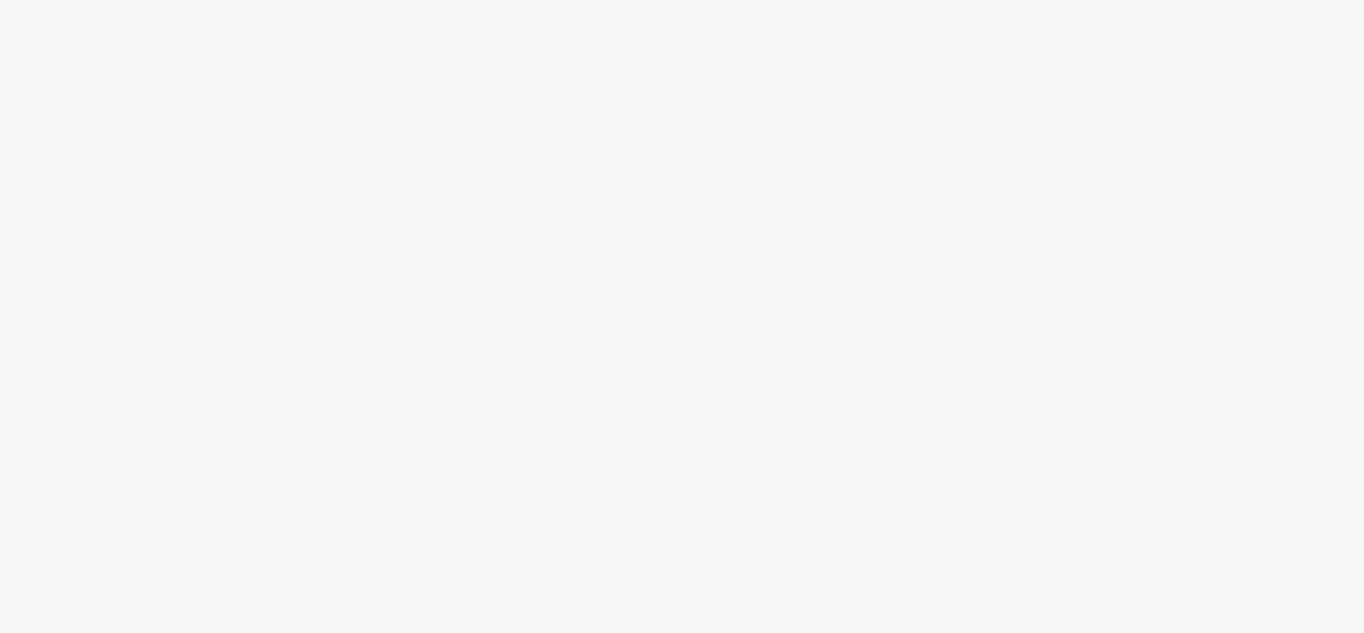 scroll, scrollTop: 0, scrollLeft: 0, axis: both 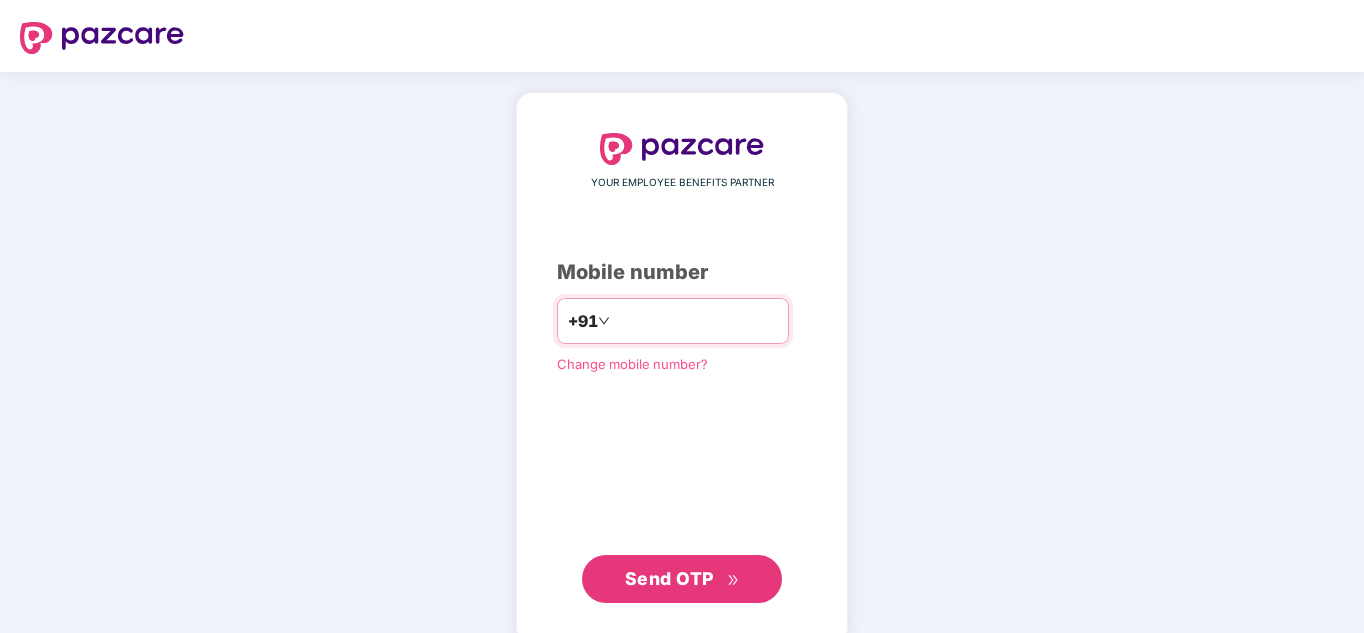 click on "********" at bounding box center [696, 321] 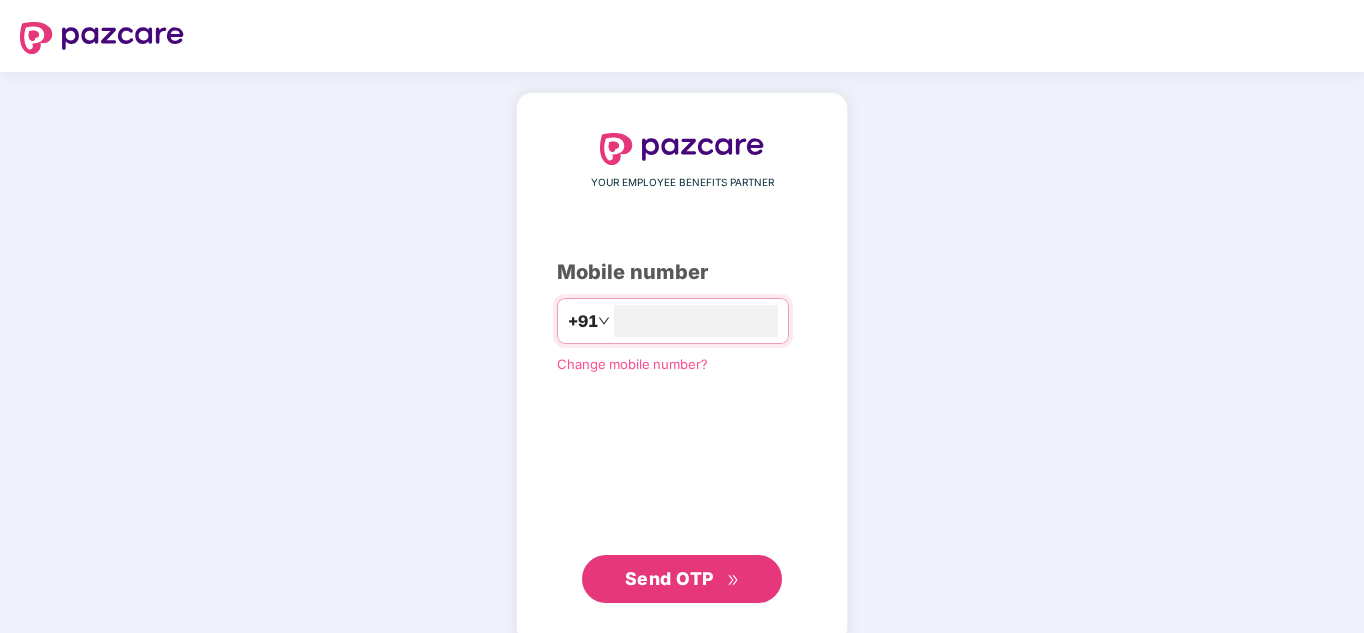 type on "**********" 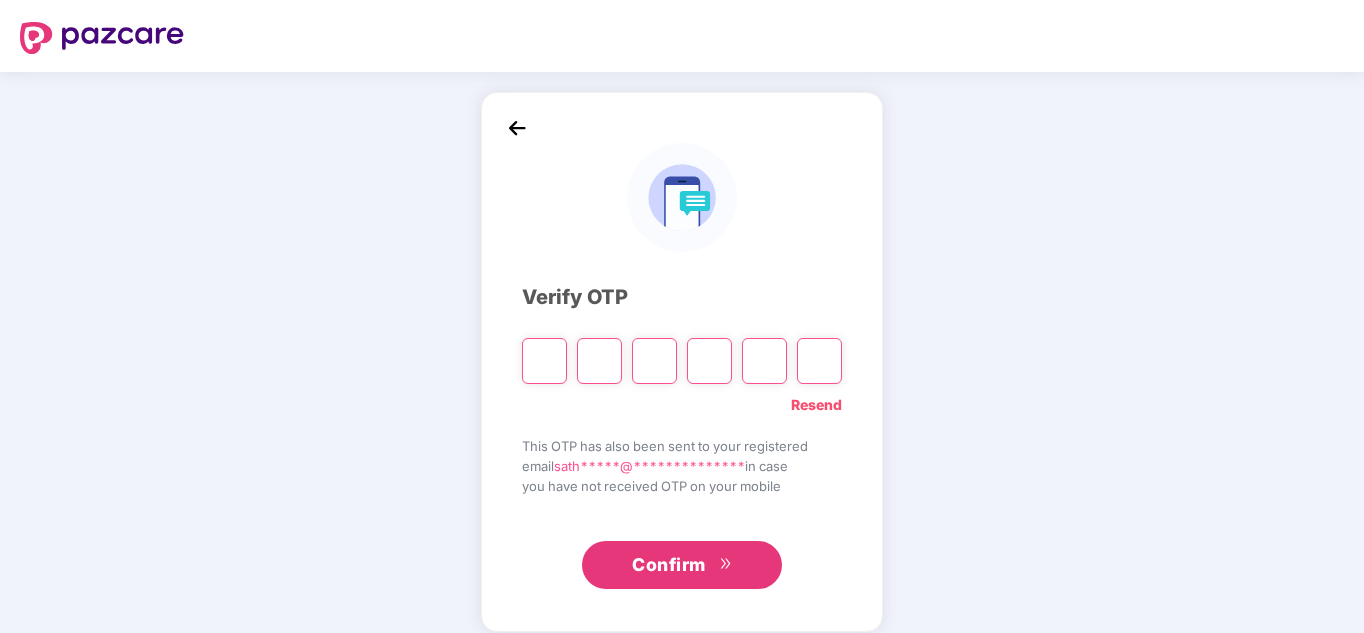 type on "*" 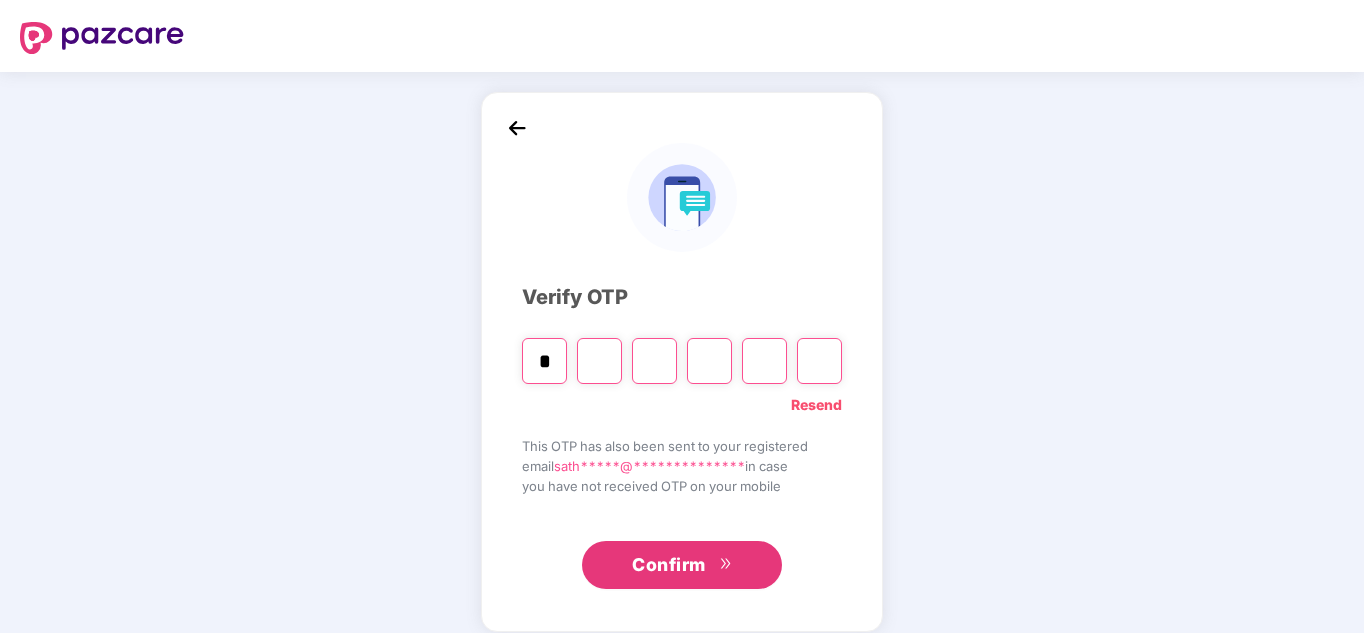 type on "*" 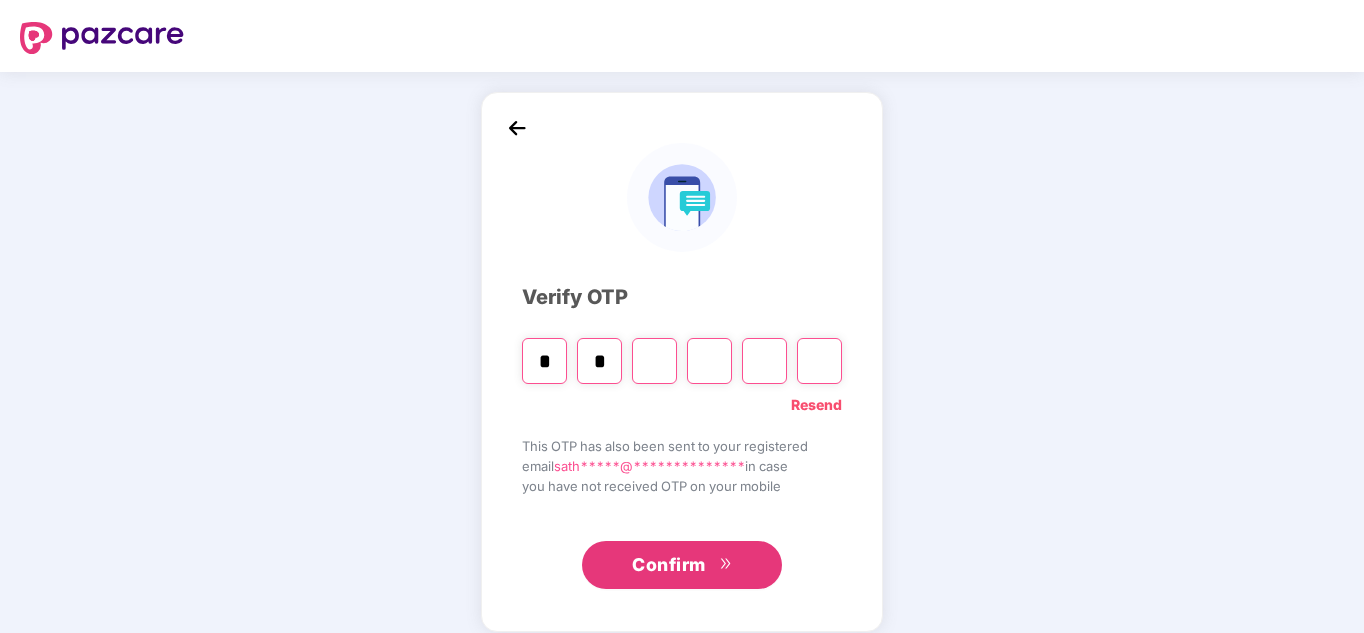type on "*" 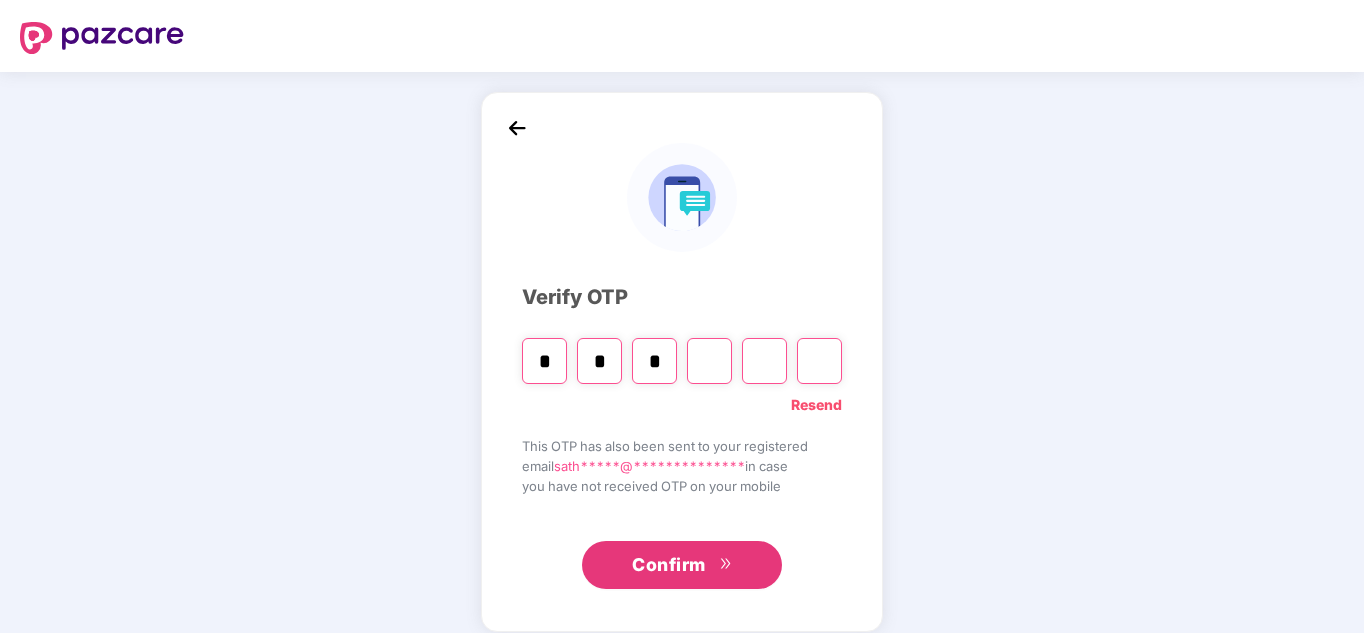 type on "*" 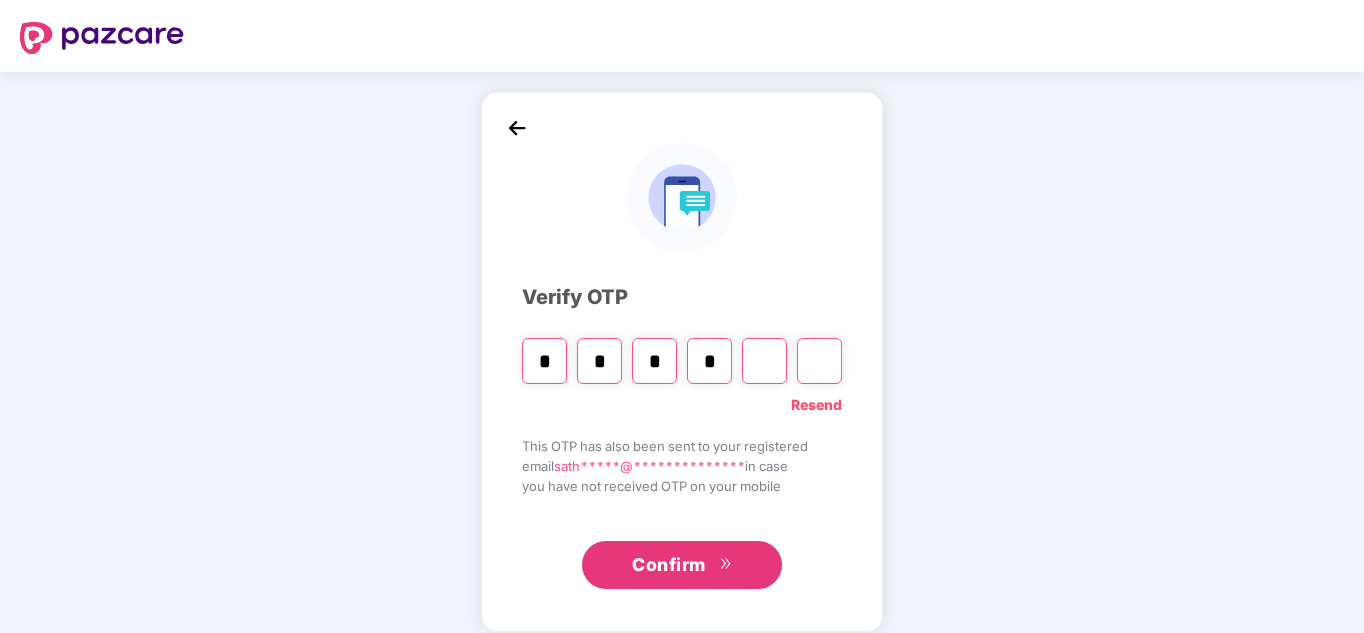 type on "*" 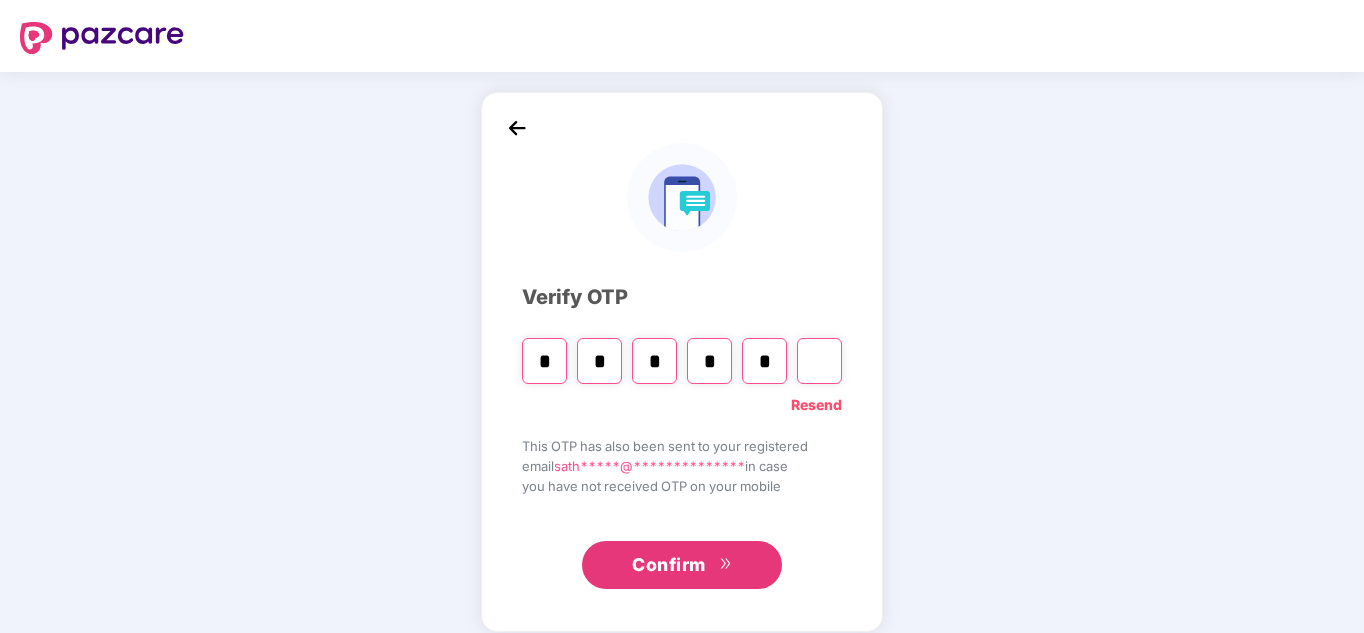 type on "*" 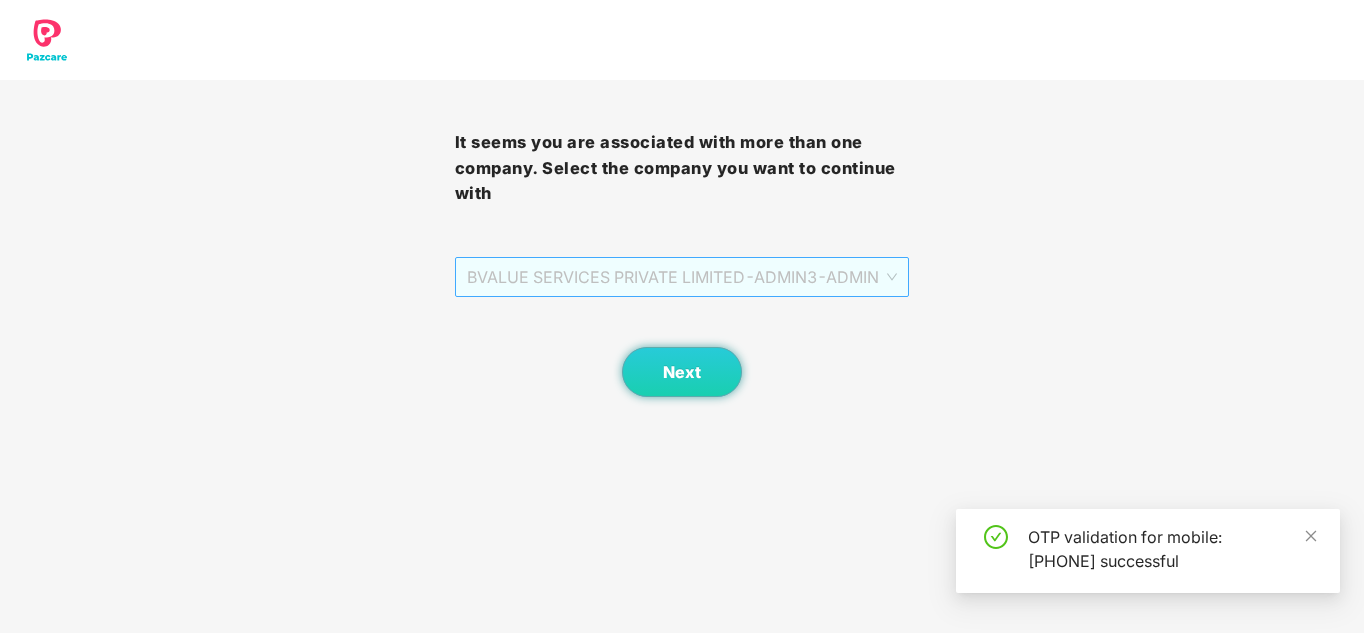 click on "BVALUE SERVICES PRIVATE LIMITED  -  ADMIN3  -  ADMIN" at bounding box center [682, 277] 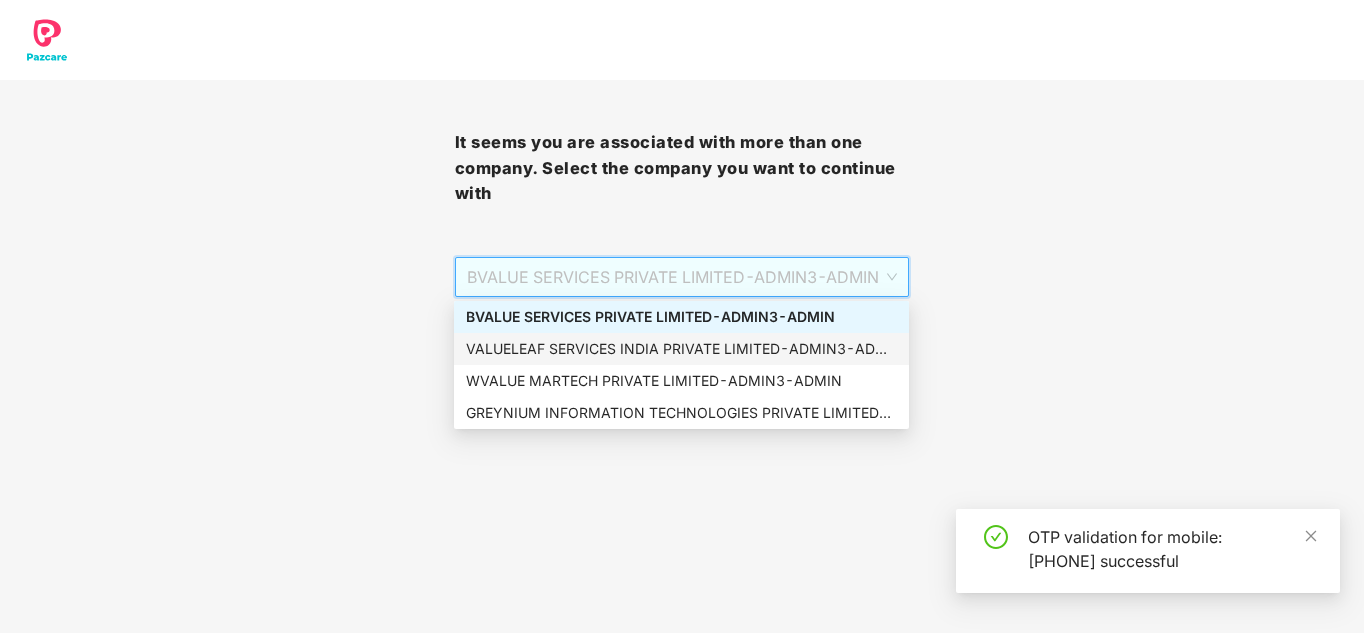 click on "VALUELEAF SERVICES INDIA PRIVATE LIMITED  -  ADMIN3  -  ADMIN" at bounding box center (681, 349) 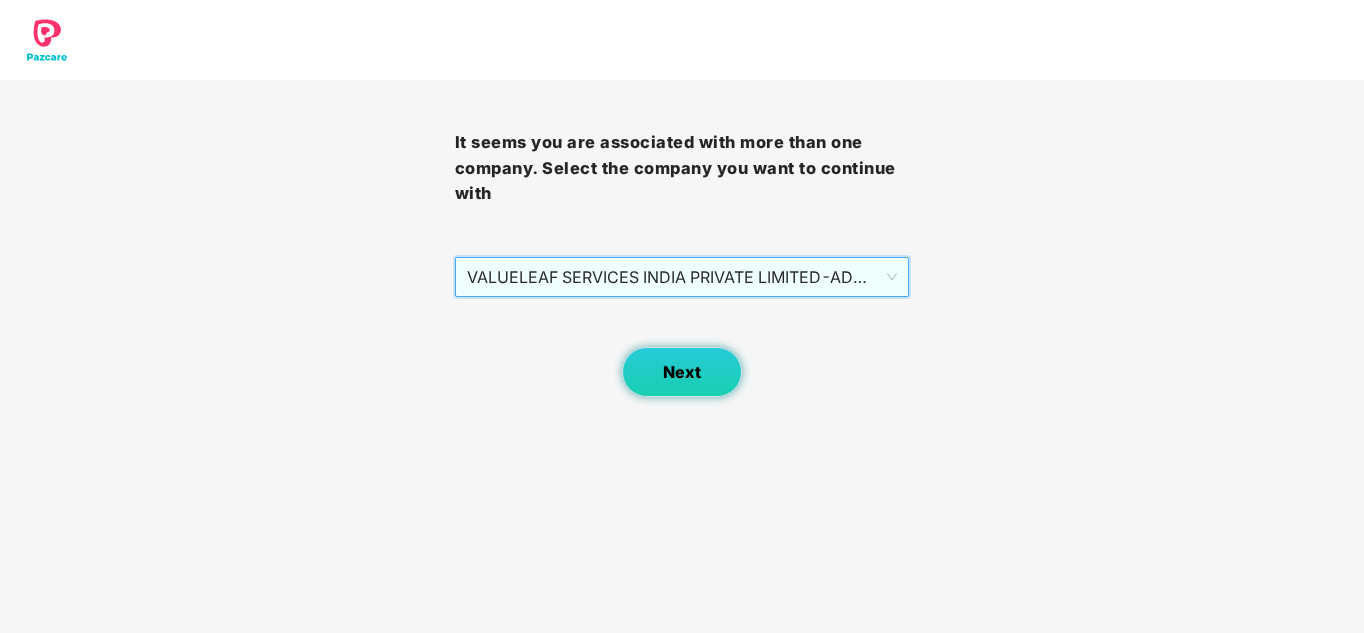 click on "Next" at bounding box center [682, 372] 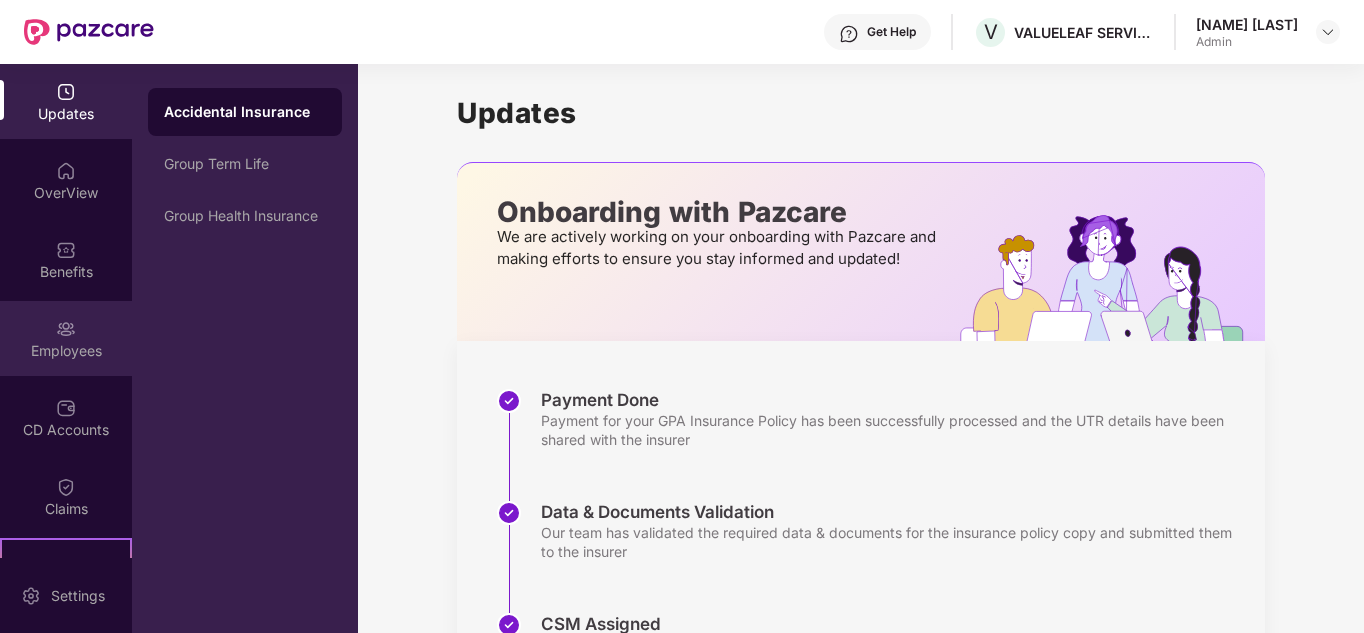 click on "Employees" at bounding box center (66, 351) 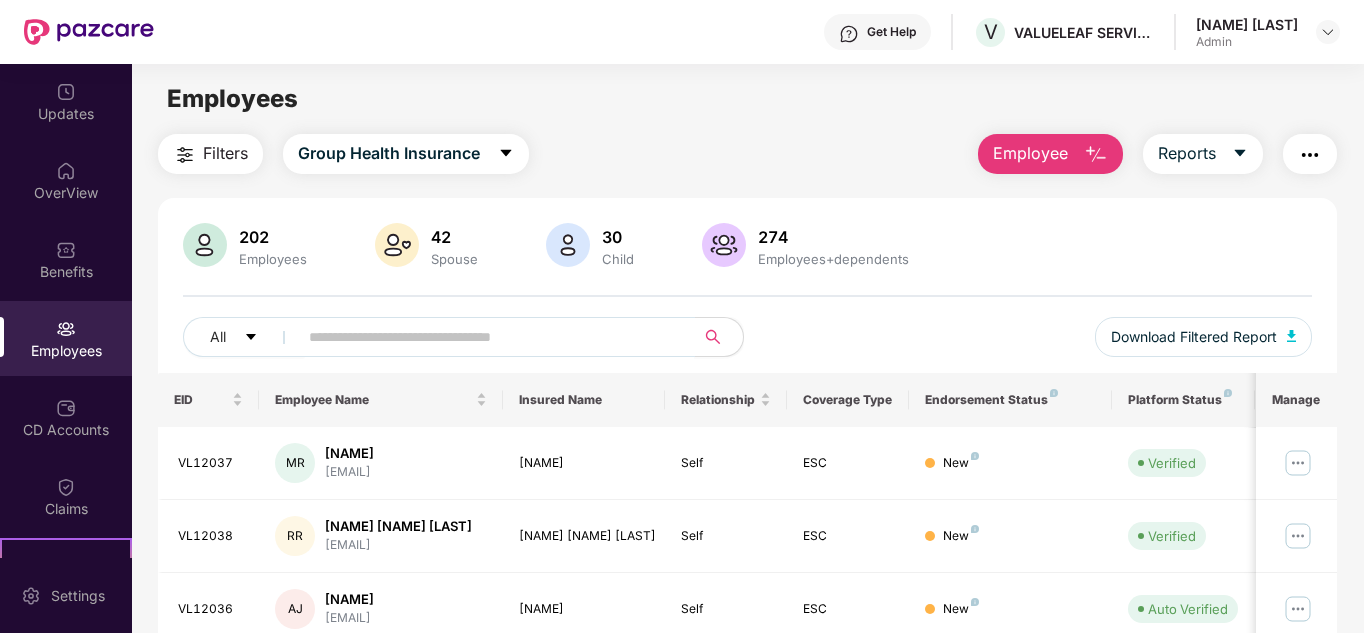 click at bounding box center (488, 337) 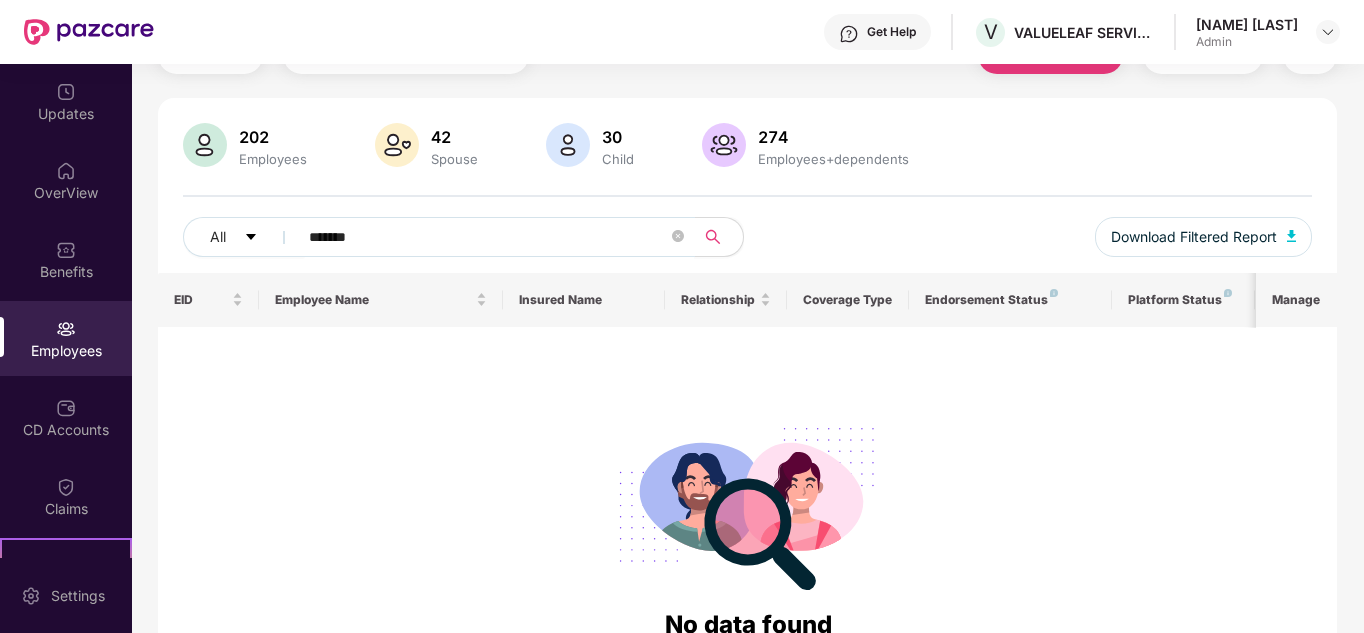 scroll, scrollTop: 200, scrollLeft: 0, axis: vertical 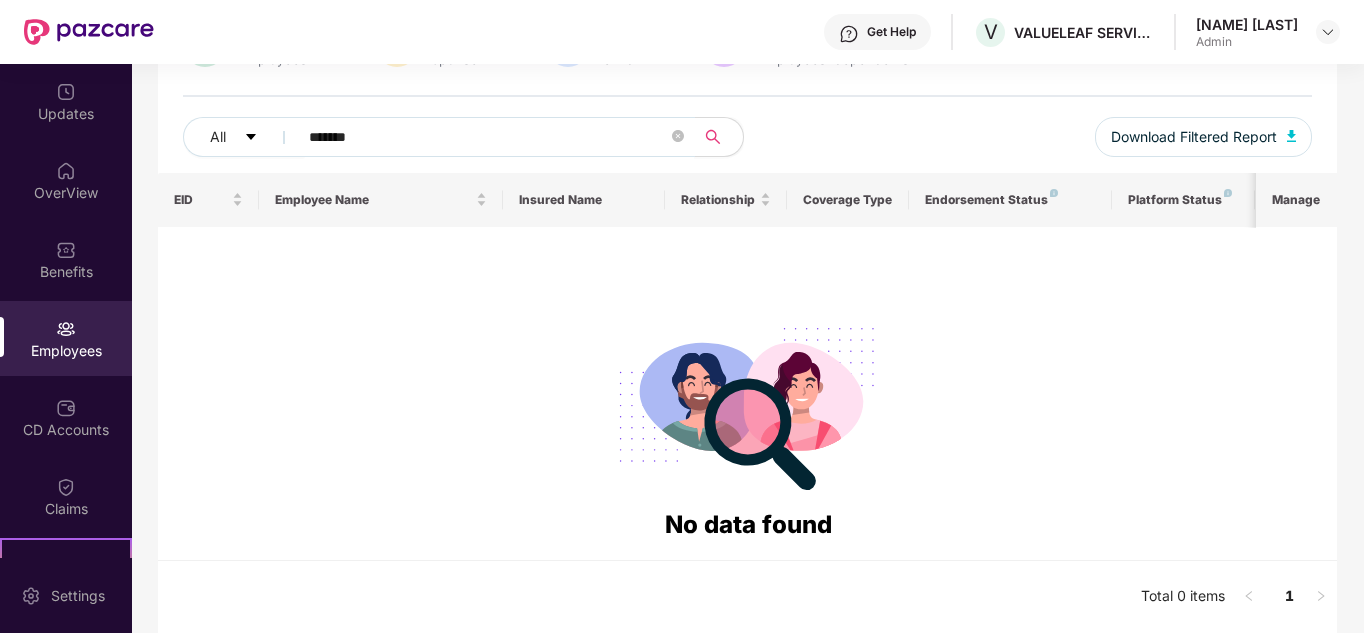 click on "*******" at bounding box center (488, 137) 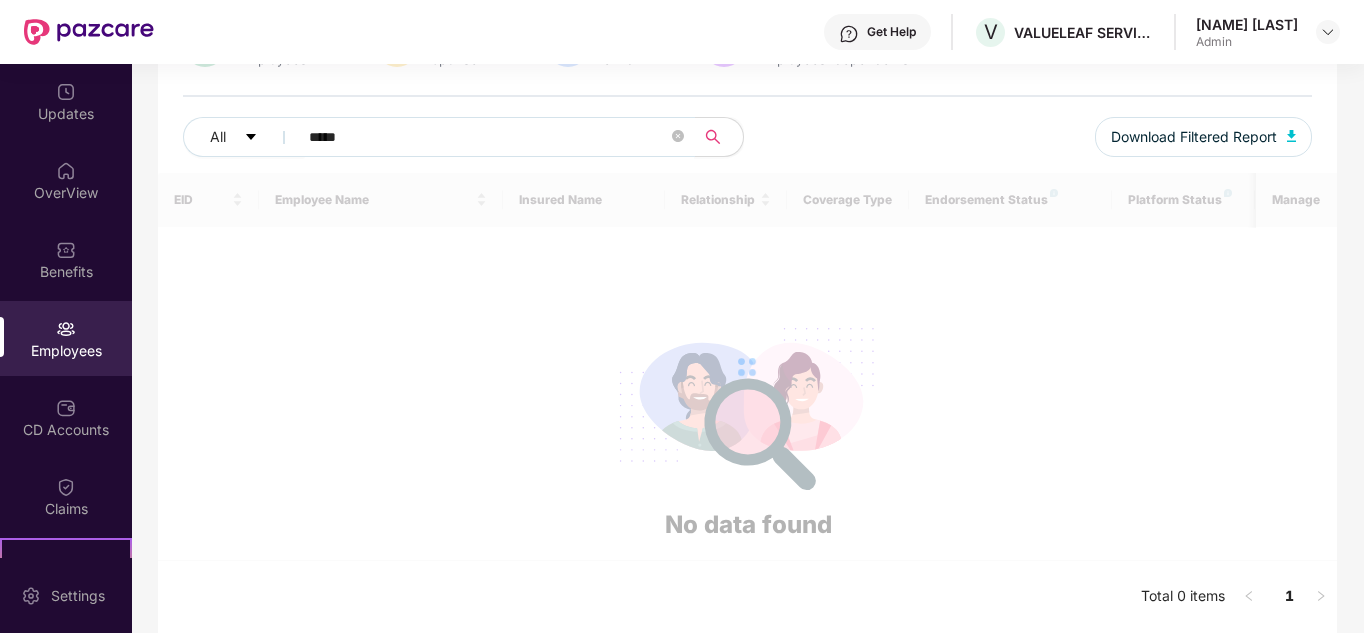 scroll, scrollTop: 64, scrollLeft: 0, axis: vertical 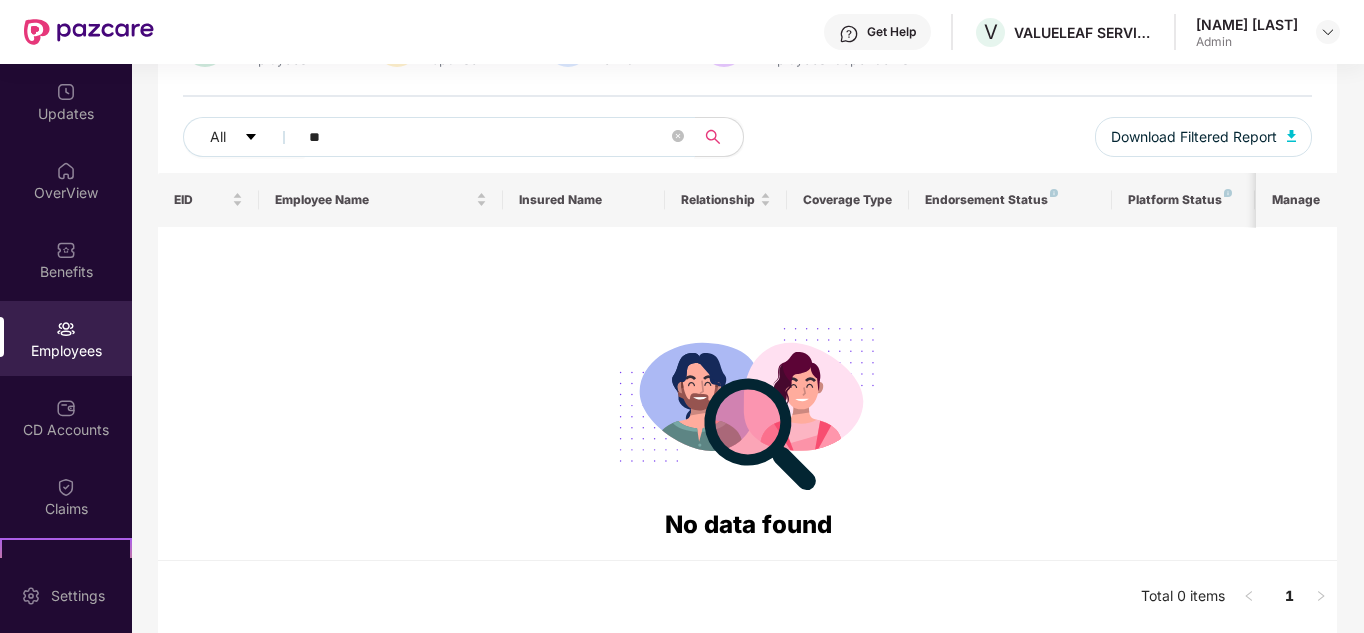 type on "*" 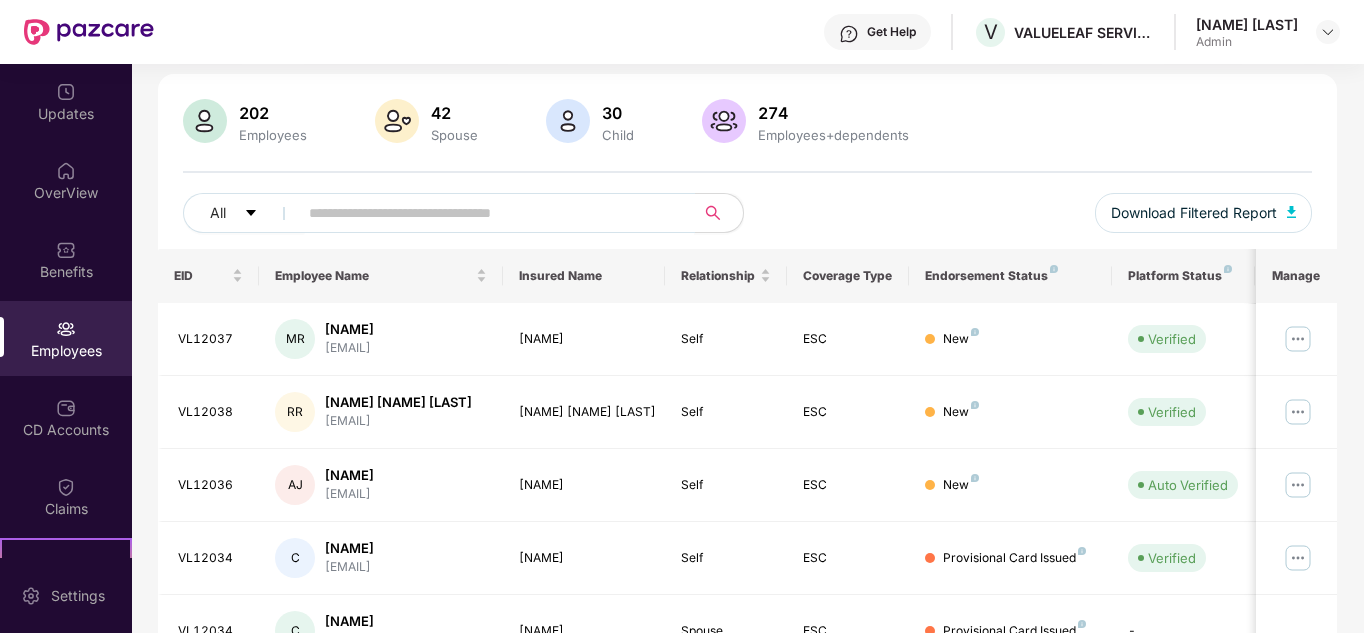 scroll, scrollTop: 0, scrollLeft: 0, axis: both 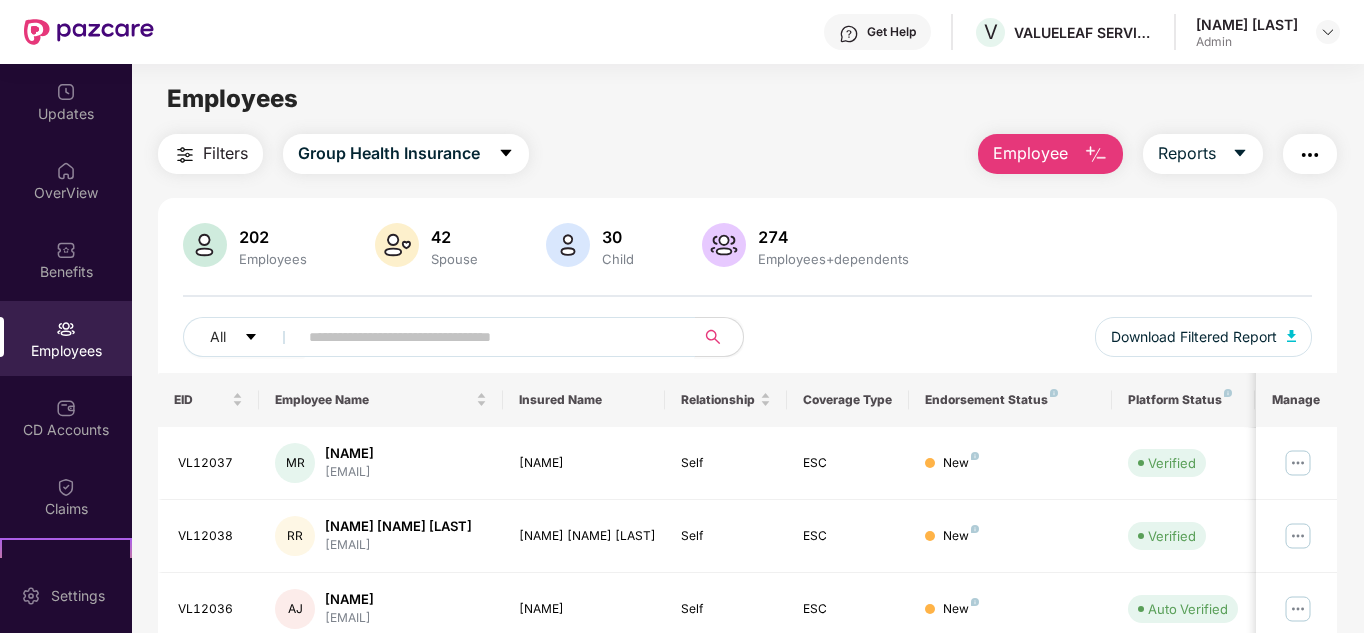 type 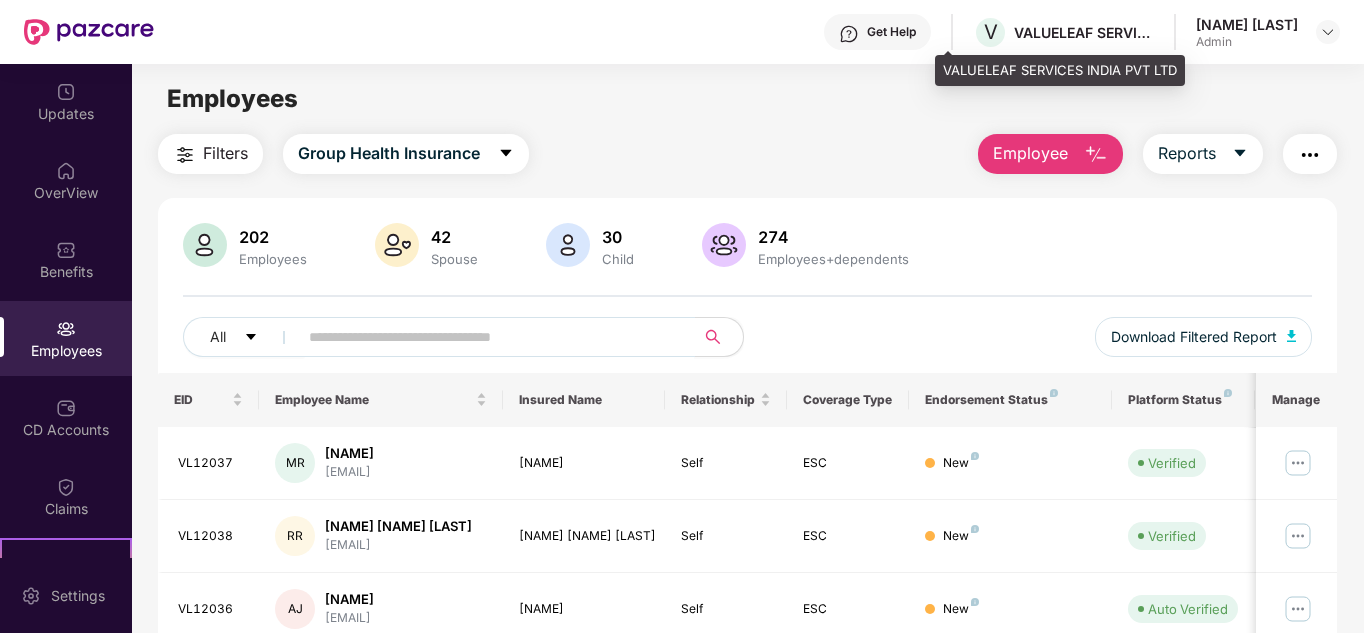 click on "VALUELEAF SERVICES INDIA PVT LTD" at bounding box center [1084, 32] 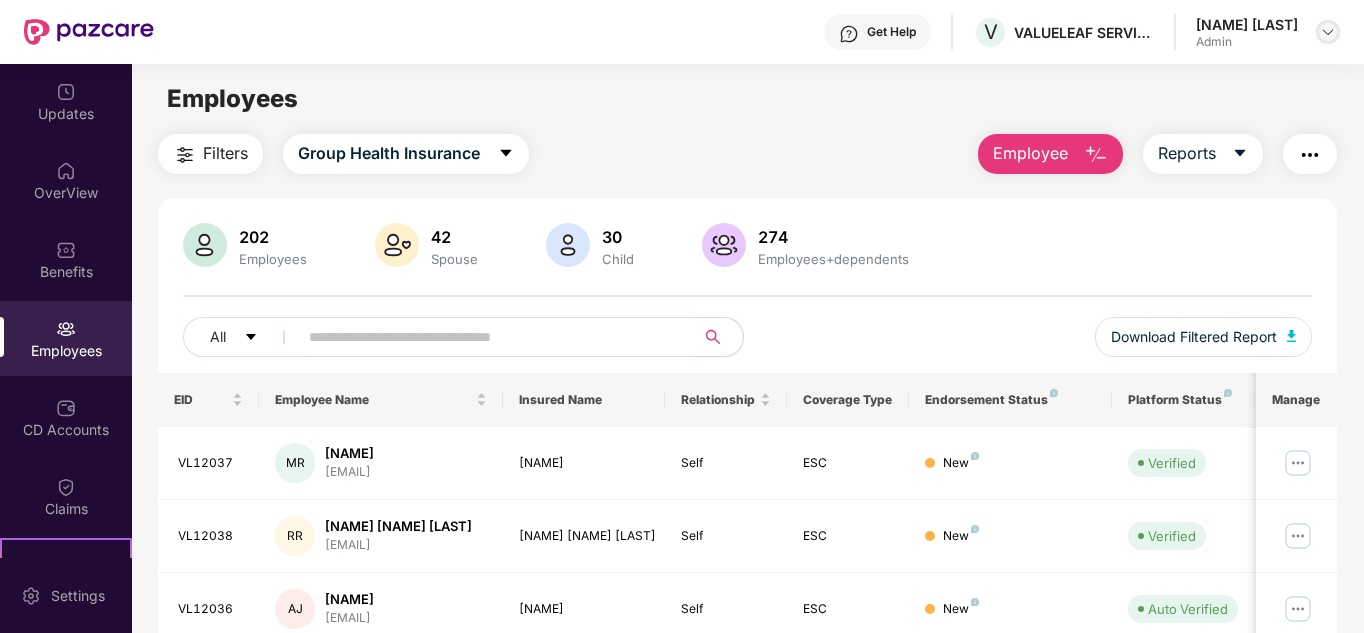 click at bounding box center [1328, 32] 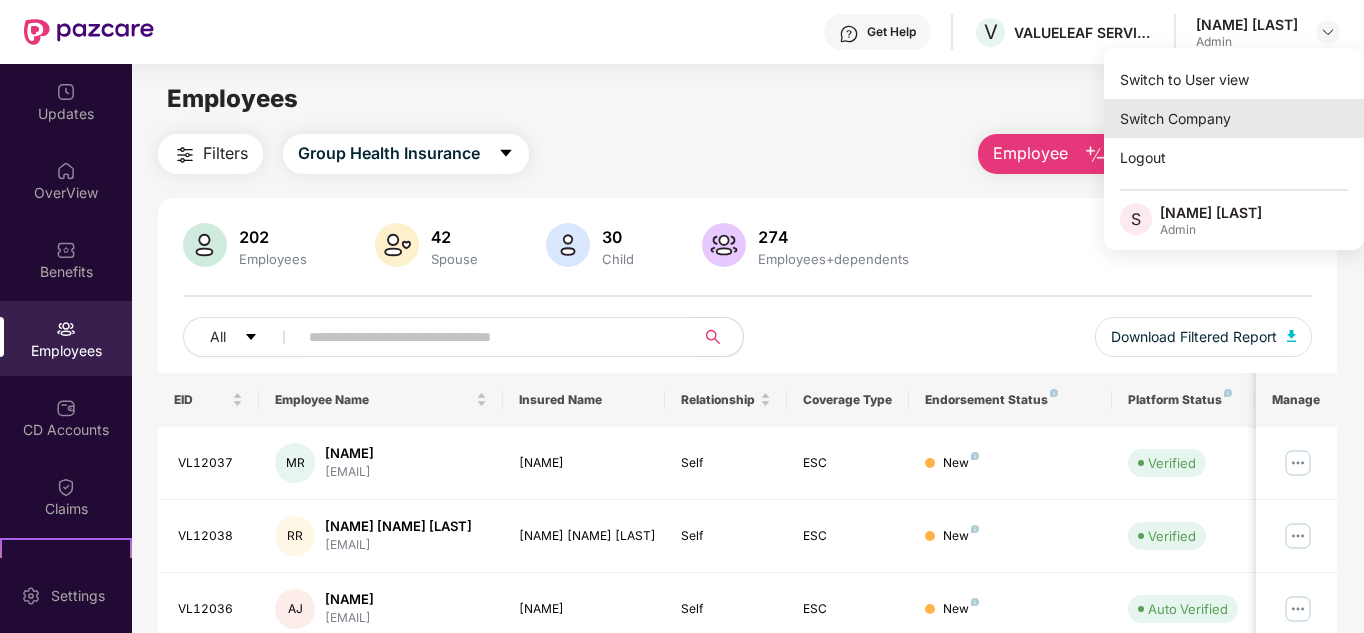 click on "Switch Company" at bounding box center [1234, 118] 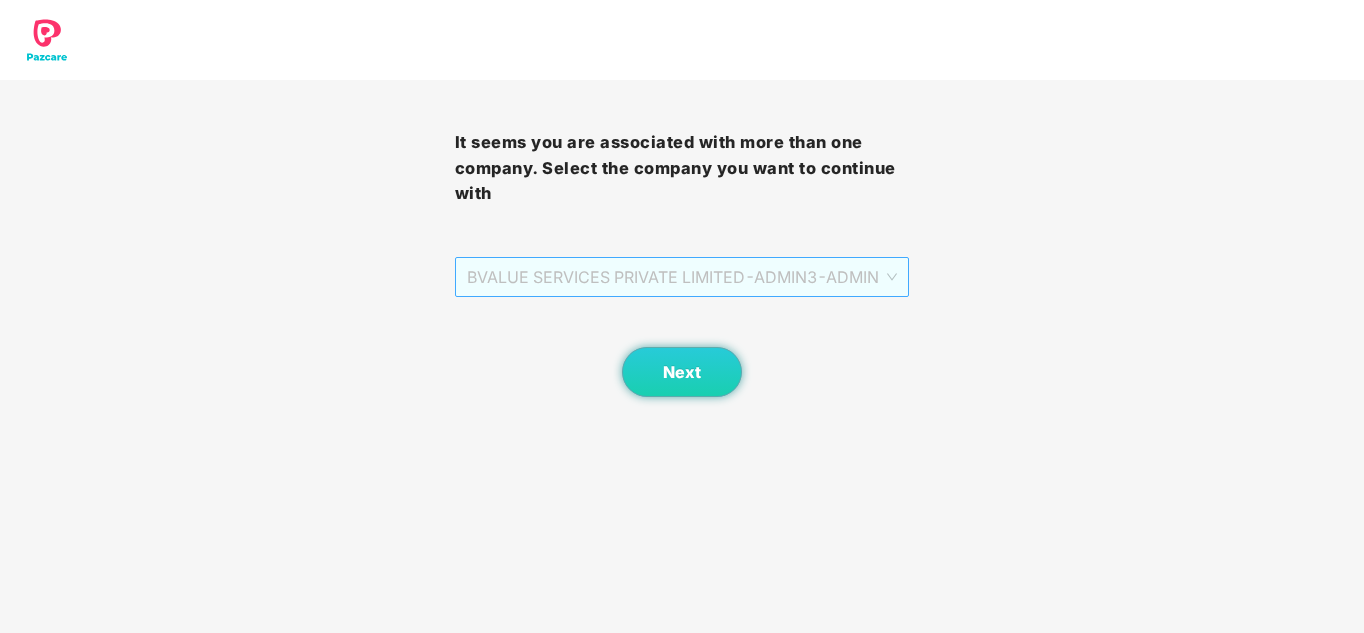 drag, startPoint x: 855, startPoint y: 276, endPoint x: 806, endPoint y: 292, distance: 51.546097 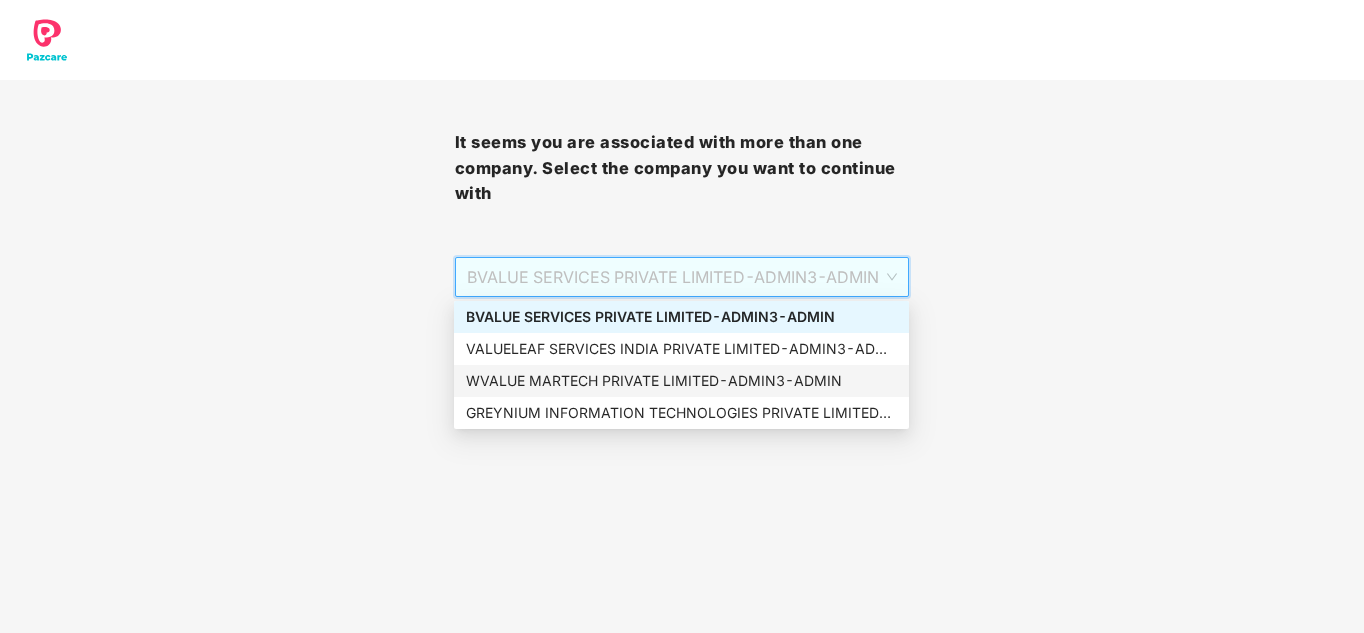 click on "WVALUE MARTECH PRIVATE LIMITED  -  ADMIN3  -  ADMIN" at bounding box center (681, 381) 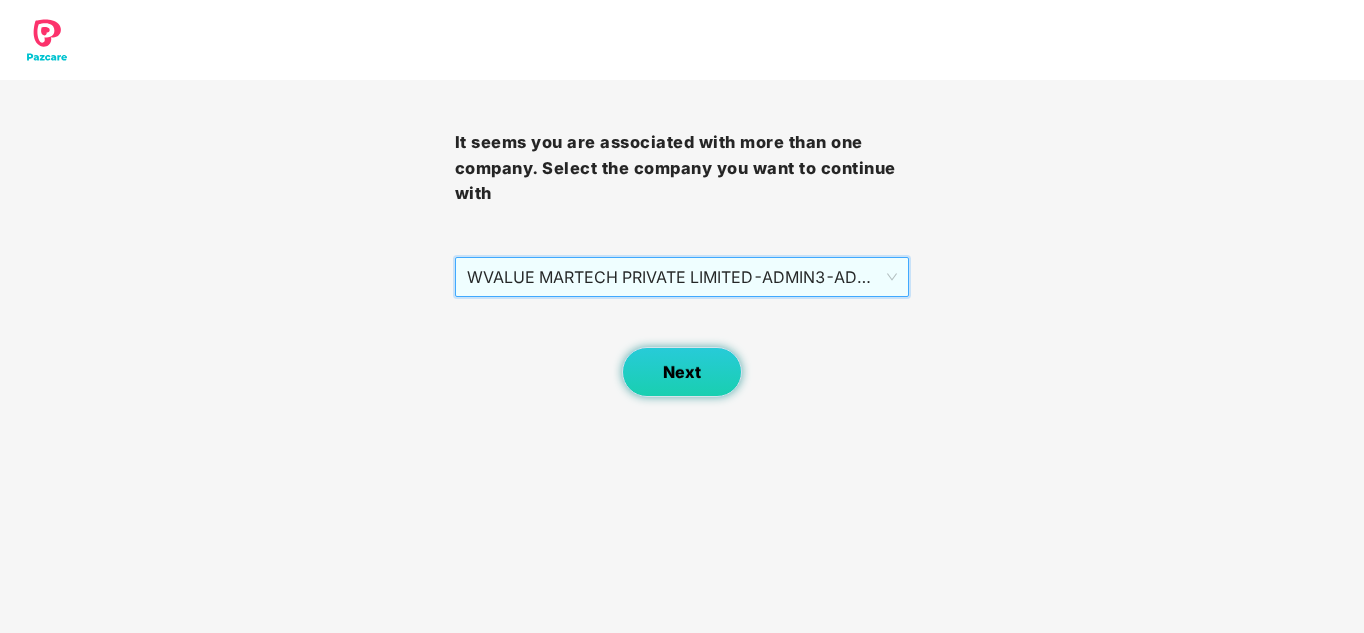 click on "Next" at bounding box center (682, 372) 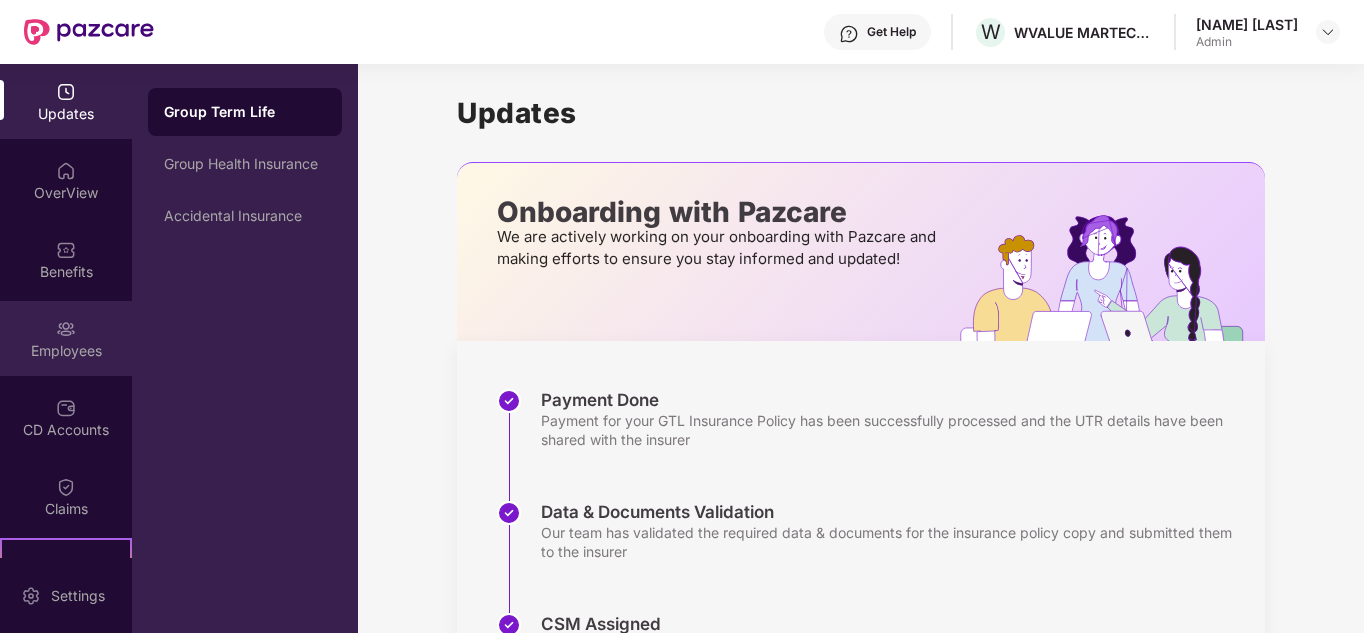 click on "Employees" at bounding box center (66, 351) 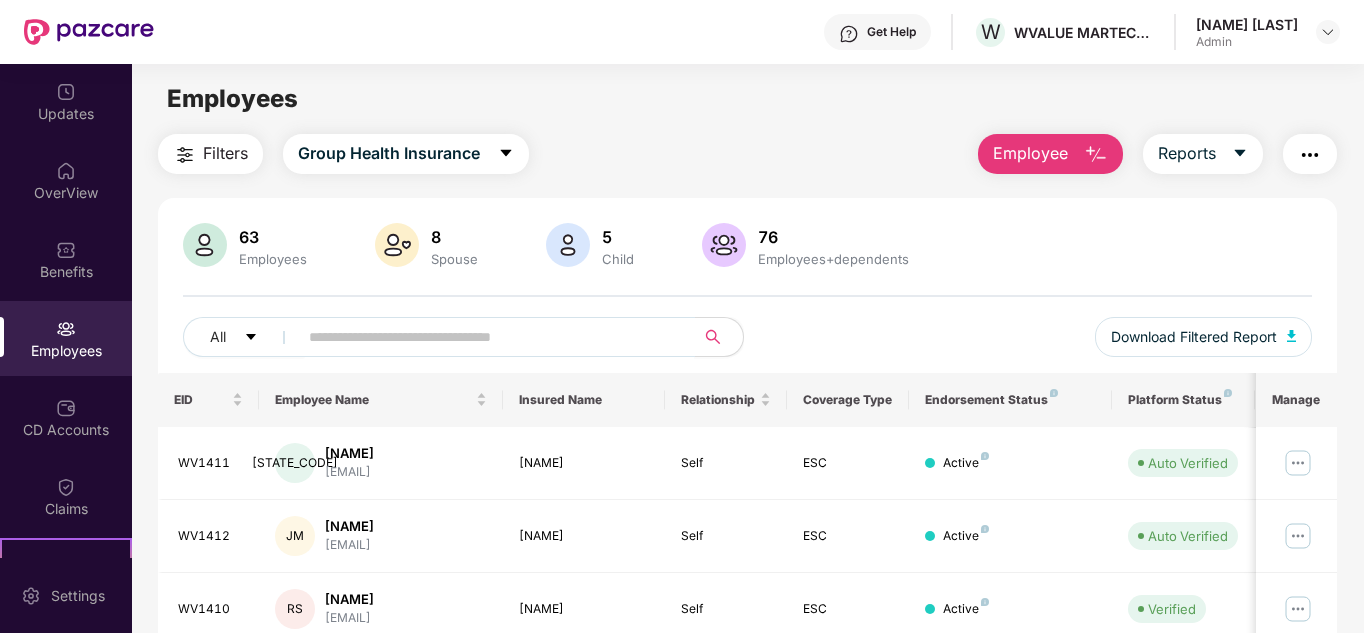 click at bounding box center [488, 337] 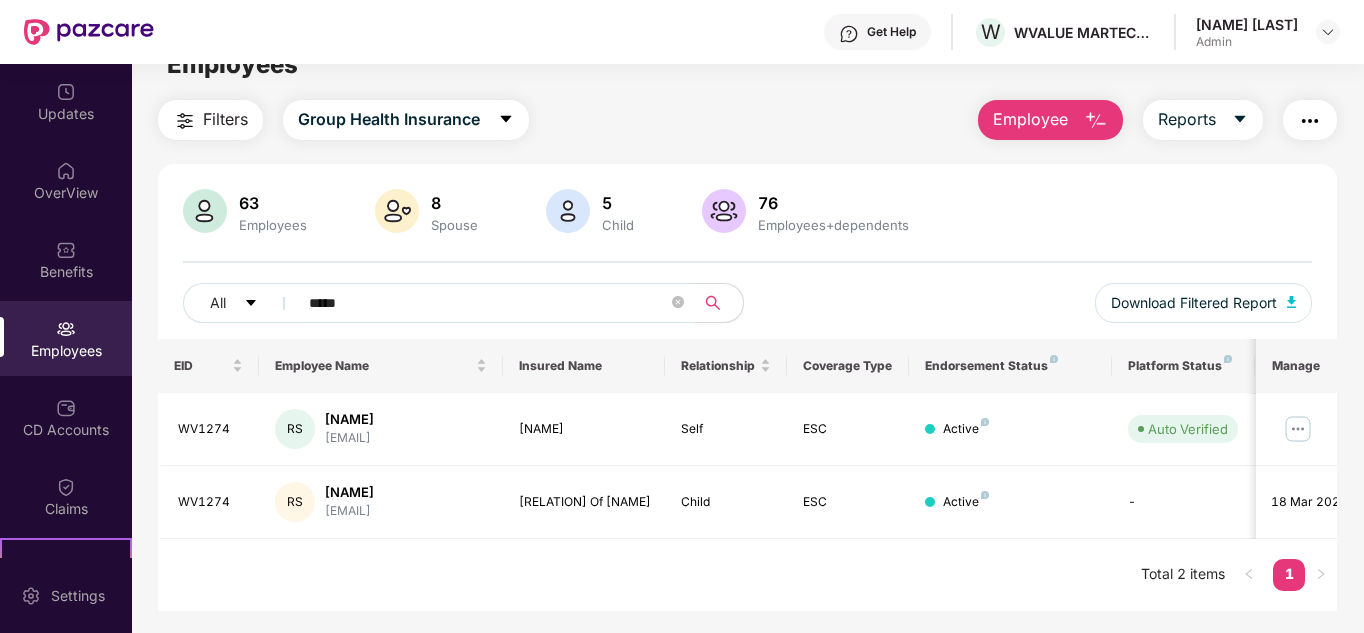 scroll, scrollTop: 64, scrollLeft: 0, axis: vertical 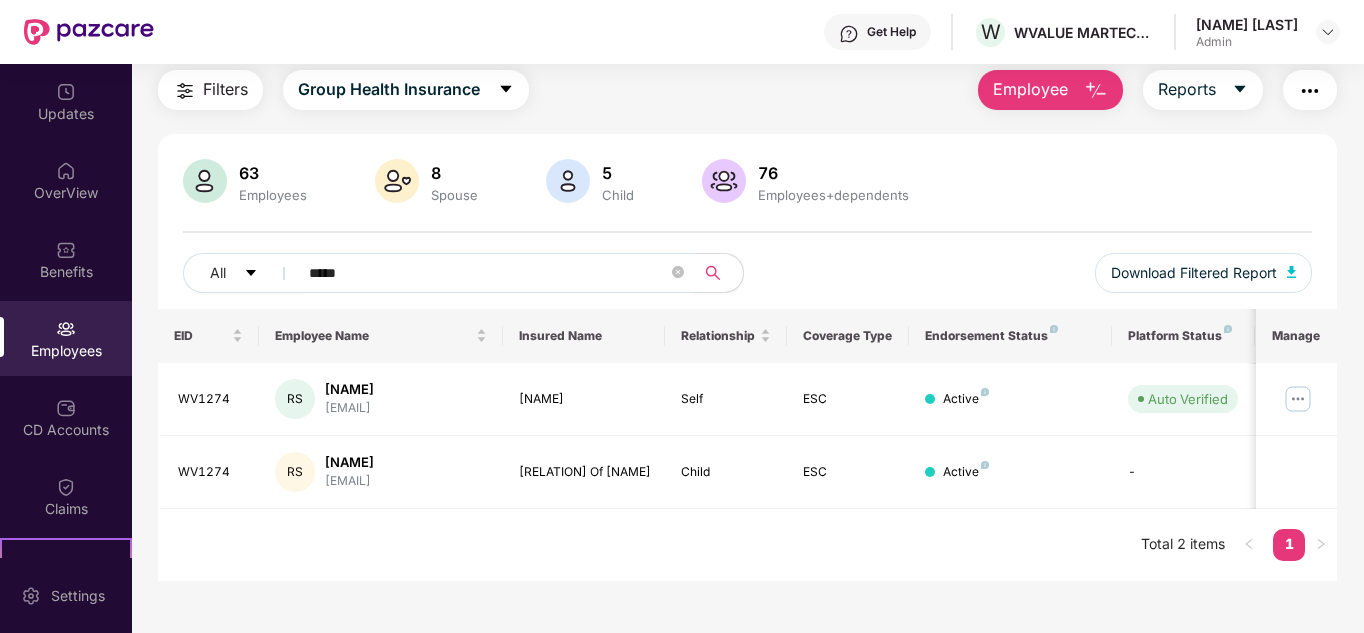 type on "*****" 